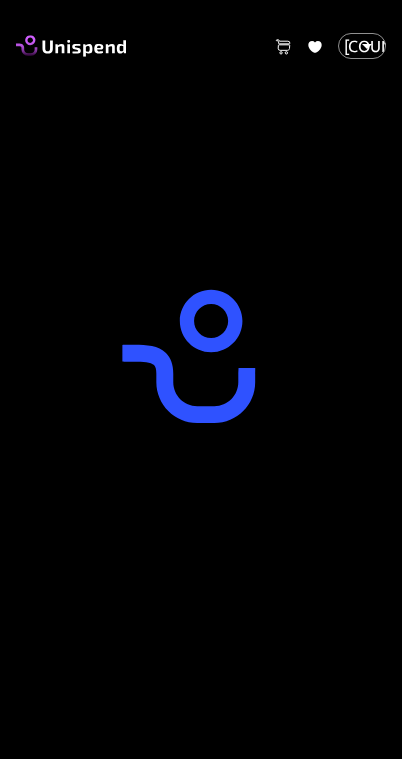 scroll, scrollTop: 0, scrollLeft: 0, axis: both 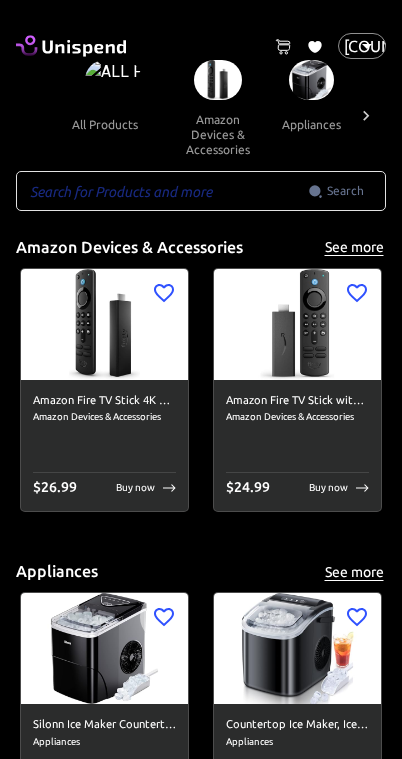 click at bounding box center (162, 191) 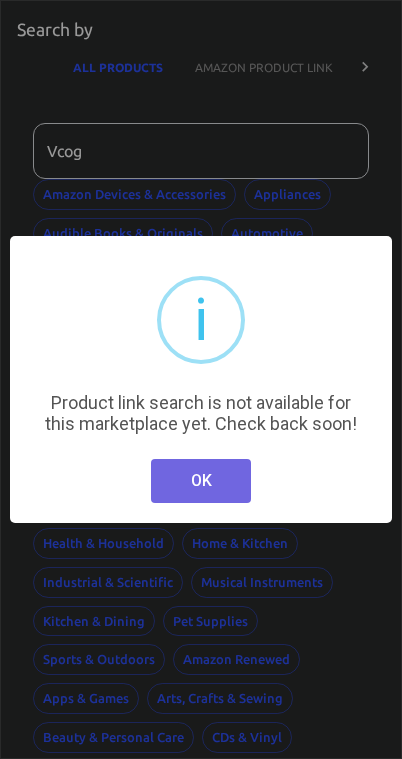 click on "OK" at bounding box center [201, 481] 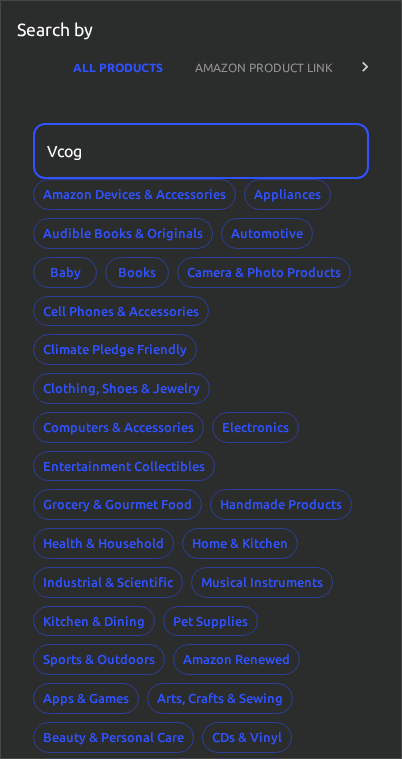 click on "AMAZON PRODUCT LINK" at bounding box center [264, 67] 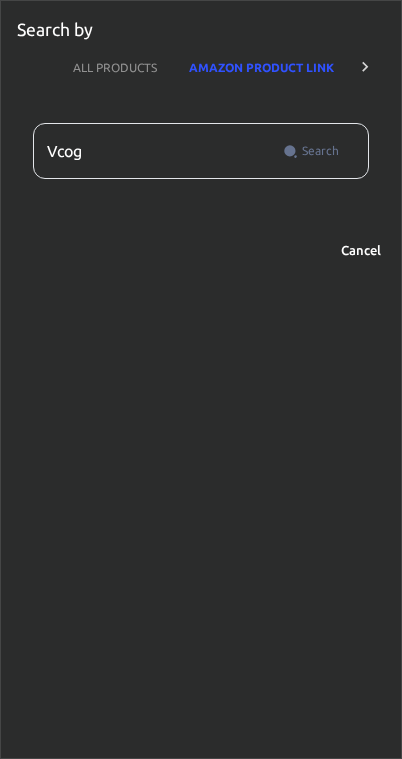 scroll, scrollTop: 0, scrollLeft: 6, axis: horizontal 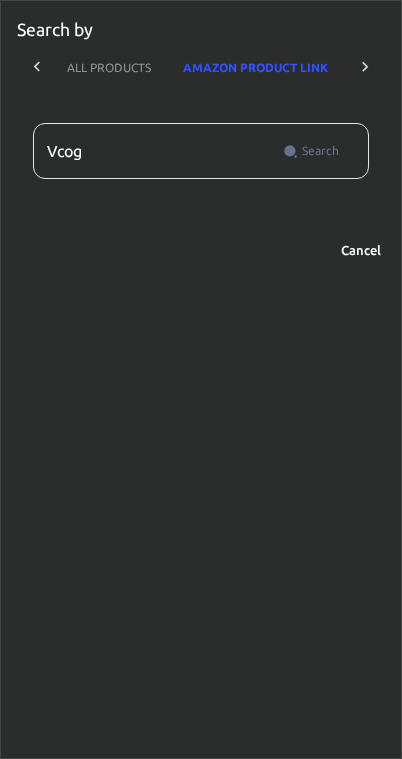 click on "Vcog" at bounding box center [154, 151] 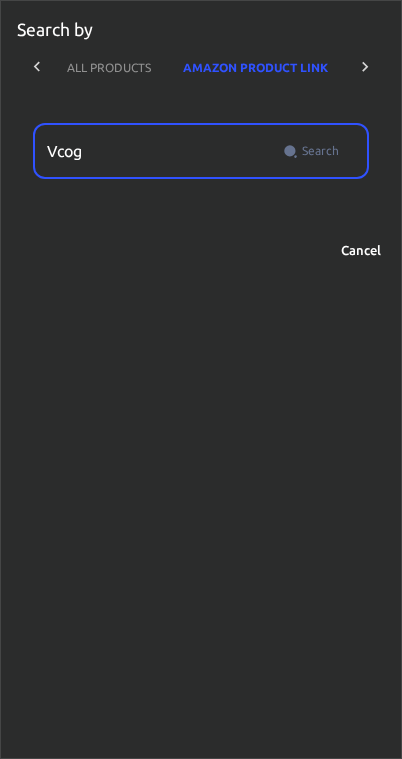 click on "Vcog" at bounding box center [154, 151] 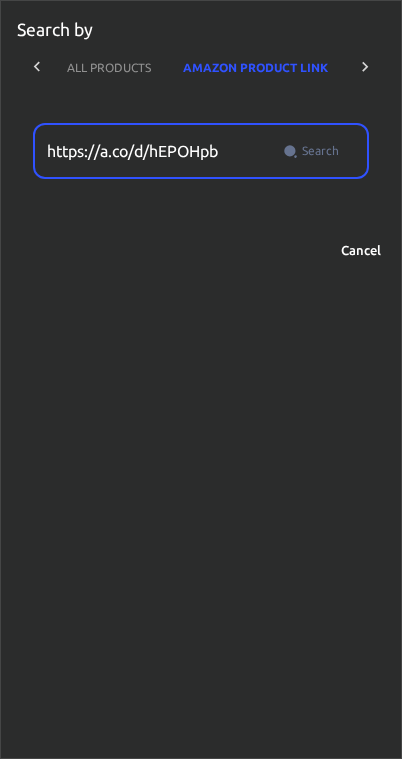 type on "https://a.co/d/hEPOHpb" 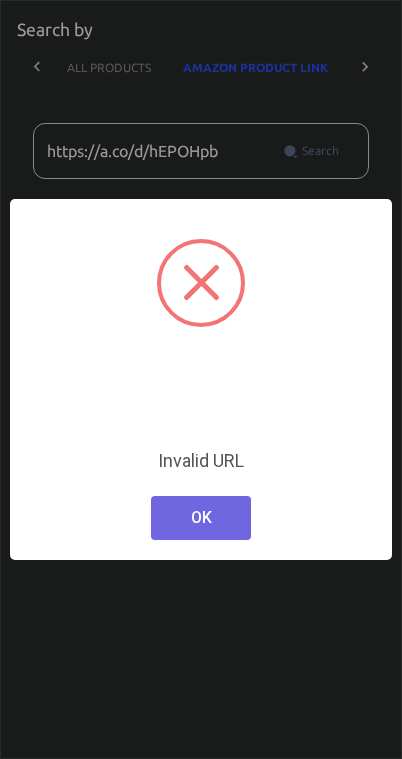 click on "OK" at bounding box center [201, 518] 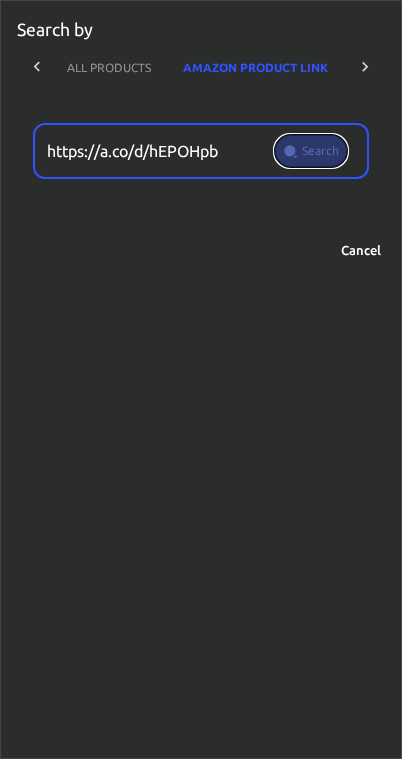 click on "Search" at bounding box center [320, 151] 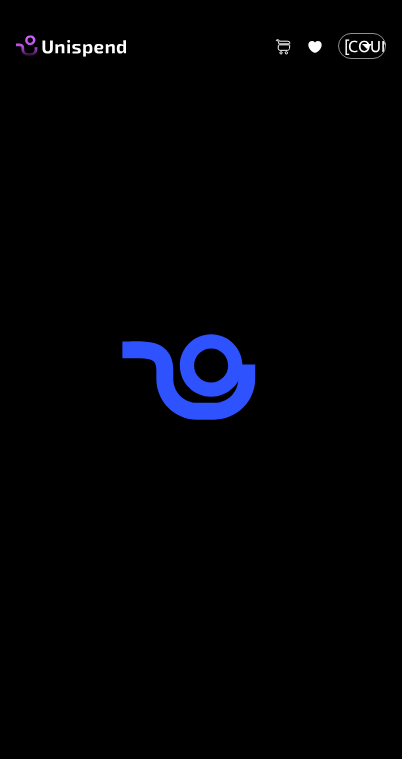 scroll, scrollTop: 0, scrollLeft: 0, axis: both 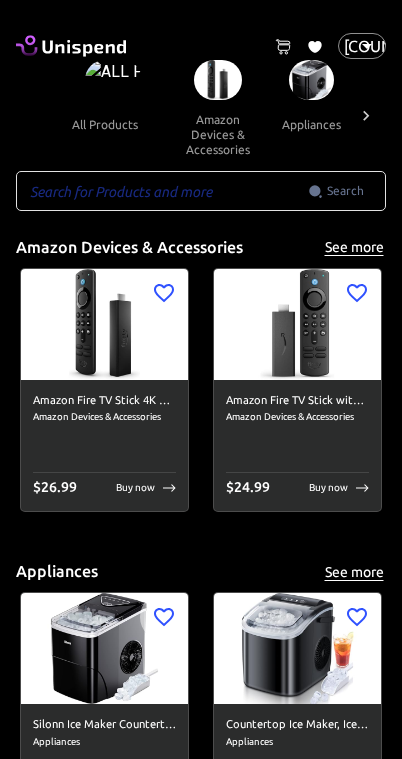 click on "0 Cart 0 Favorites [COUNTRY] ​ all products amazon devices & accessories appliances audible books & originals automotive baby books camera & photo products cell phones & accessories climate pledge friendly clothing, shoes & jewelry computers & accessories electronics entertainment collectibles grocery & gourmet food handmade products health & household home & kitchen industrial & scientific musical instruments kitchen & dining pet supplies sports & outdoors amazon renewed apps & games arts, crafts & sewing beauty & personal care cds & vinyl mobile money fashion airtime swap crypto ​ Search ​ Amazon Devices & Accessories See more Amazon Fire TV Stick 4K Max streaming device, Wi-Fi 6, Alexa Voice Remote (includes TV controls)   Amazon Devices & Accessories $ 26.99 Buy now Amazon Fire TV Stick with Alexa Voice Remote (includes TV controls), free &amp; live TV without cable or satellite, HD streaming device   Amazon Devices & Accessories $ 24.99 Buy now Appliances See more   Appliances $ 109.99 Buy now" at bounding box center [201, 4962] 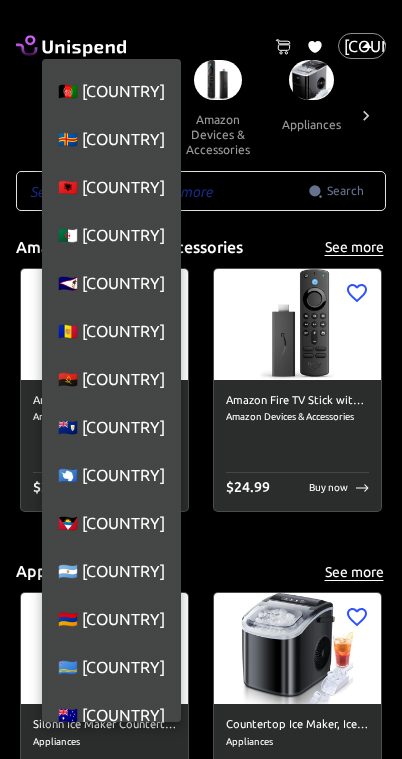 scroll, scrollTop: 10885, scrollLeft: 0, axis: vertical 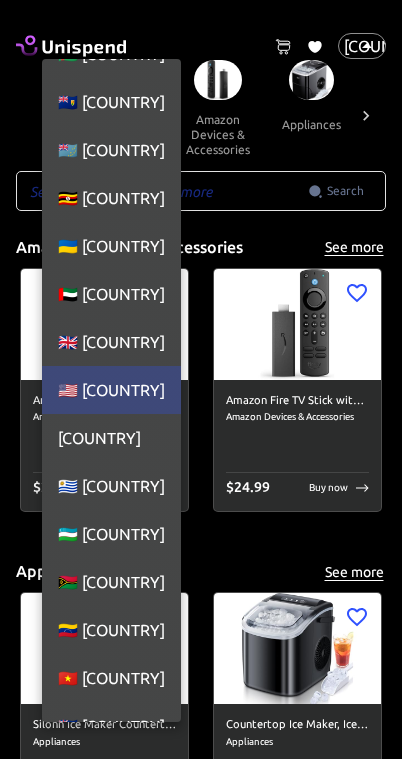 click at bounding box center (201, 379) 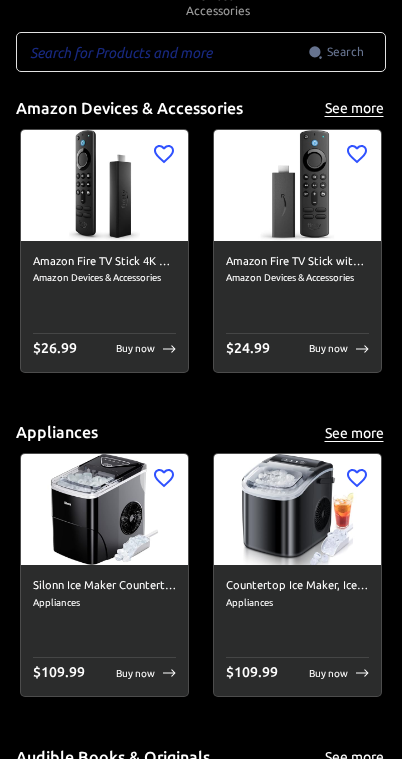 scroll, scrollTop: 0, scrollLeft: 0, axis: both 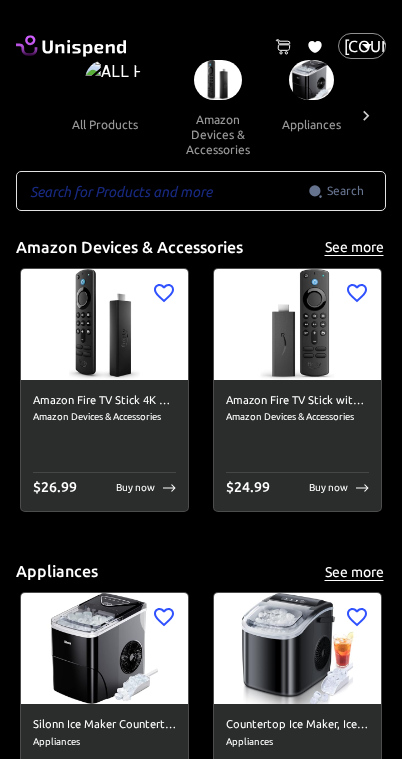 click 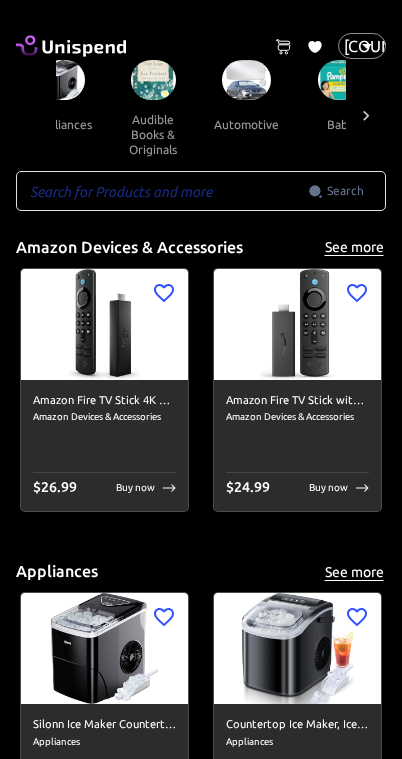 scroll, scrollTop: 0, scrollLeft: 276, axis: horizontal 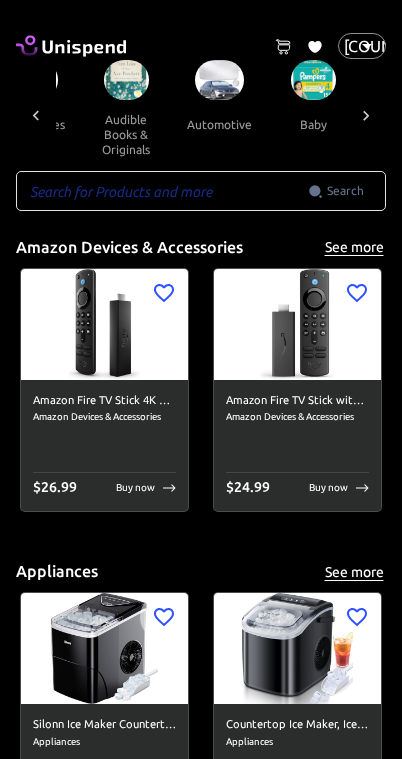 click 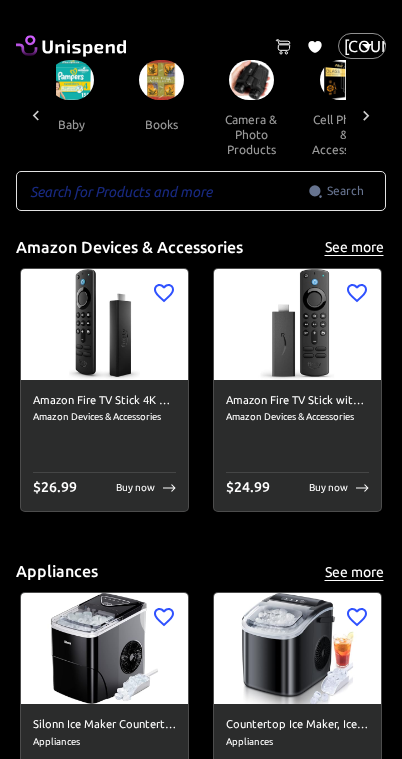 scroll, scrollTop: 0, scrollLeft: 552, axis: horizontal 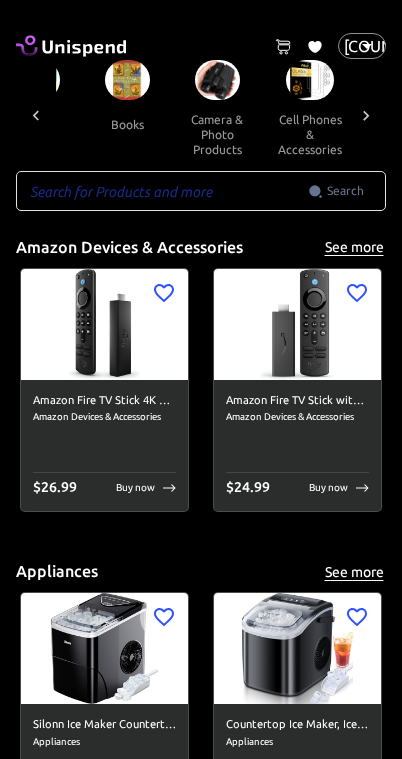 click 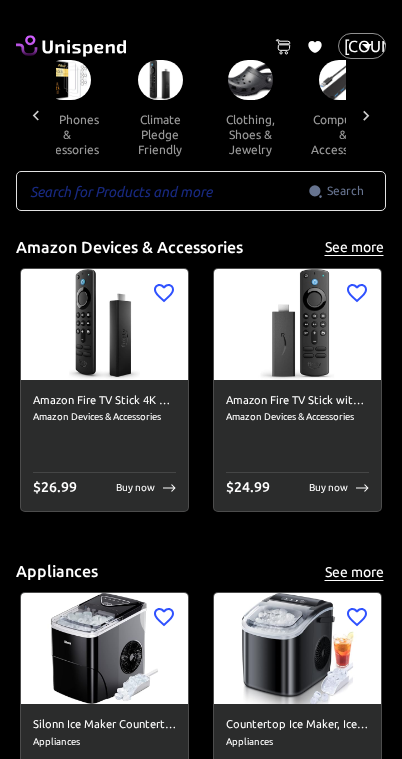 scroll, scrollTop: 0, scrollLeft: 828, axis: horizontal 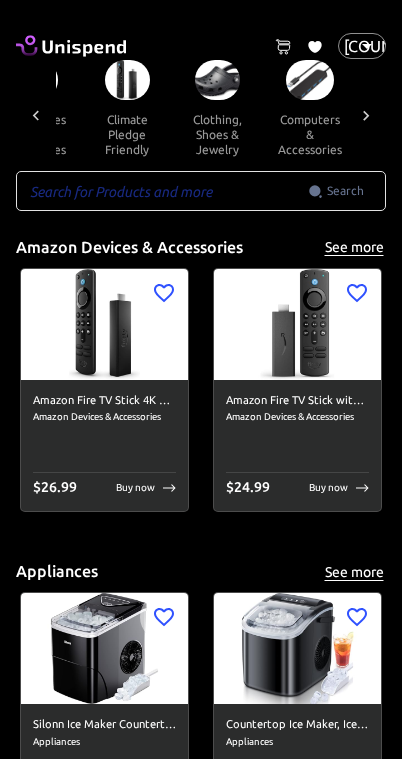 click 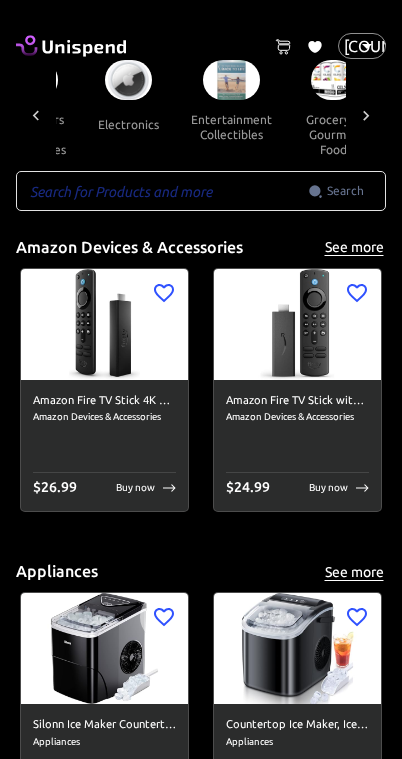 scroll, scrollTop: 0, scrollLeft: 1104, axis: horizontal 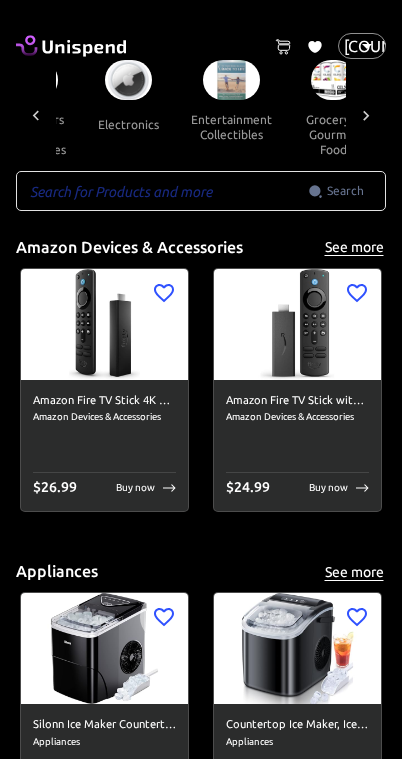 click 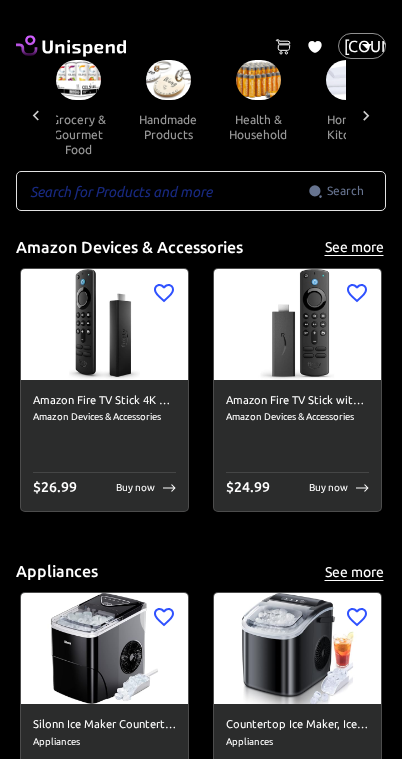 scroll, scrollTop: 0, scrollLeft: 1380, axis: horizontal 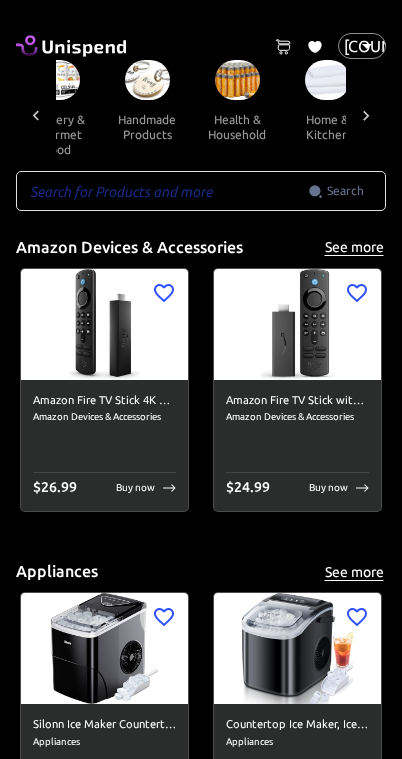 click at bounding box center [366, 115] 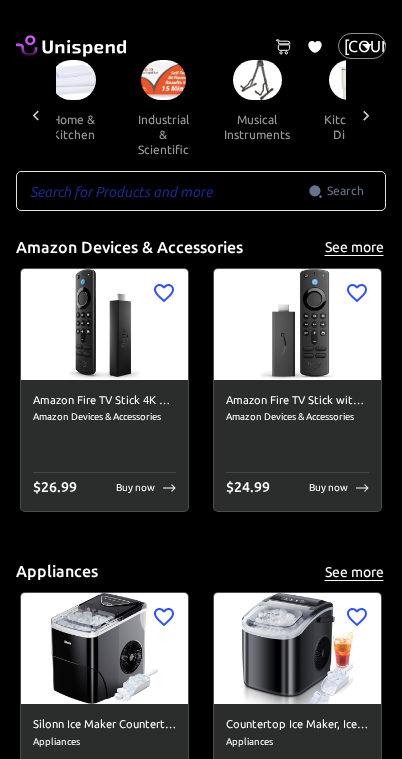 scroll, scrollTop: 0, scrollLeft: 1656, axis: horizontal 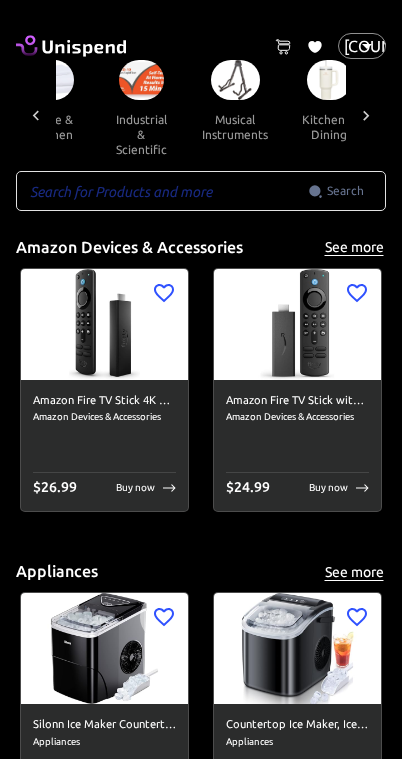 click 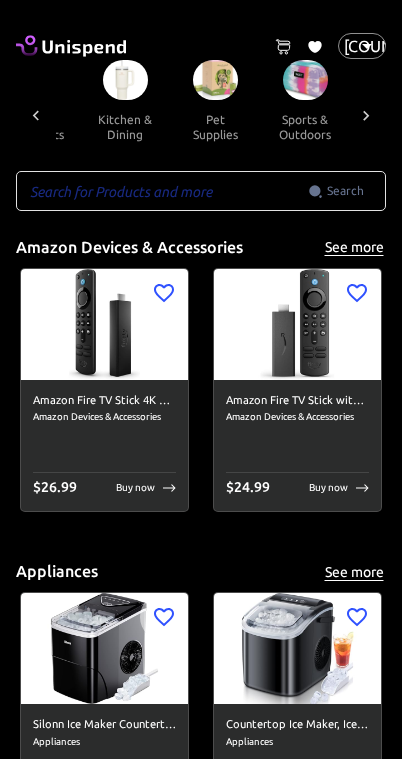 scroll, scrollTop: 0, scrollLeft: 1932, axis: horizontal 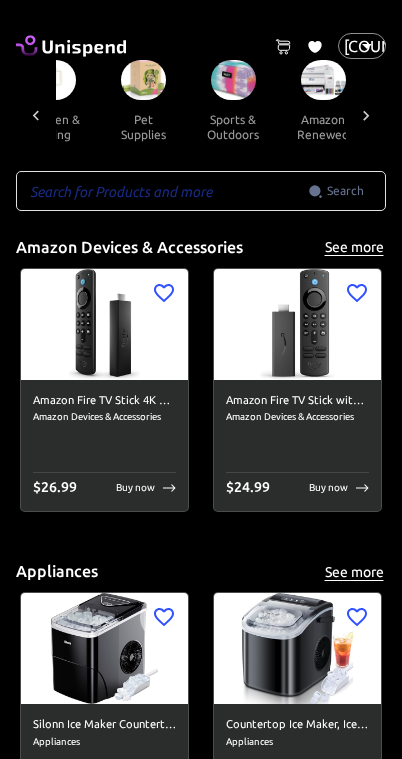 click 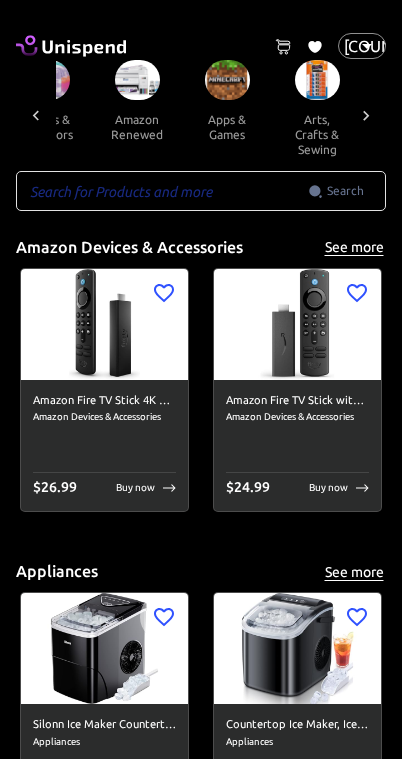 scroll, scrollTop: 0, scrollLeft: 2208, axis: horizontal 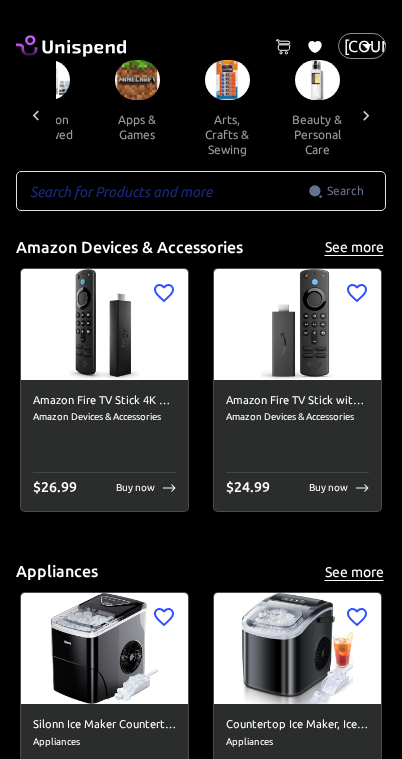 click 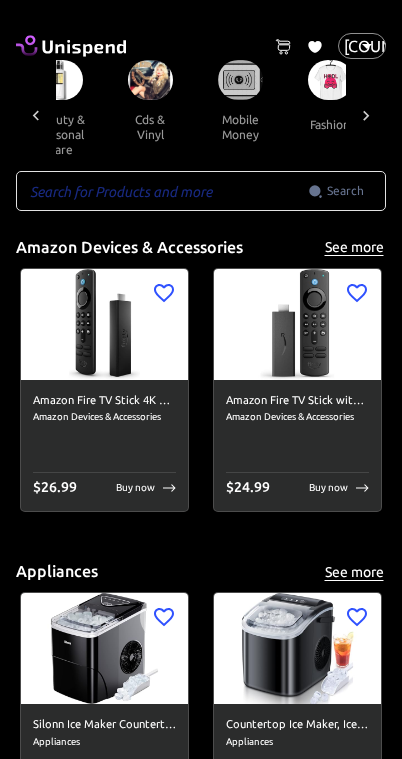 scroll, scrollTop: 0, scrollLeft: 2484, axis: horizontal 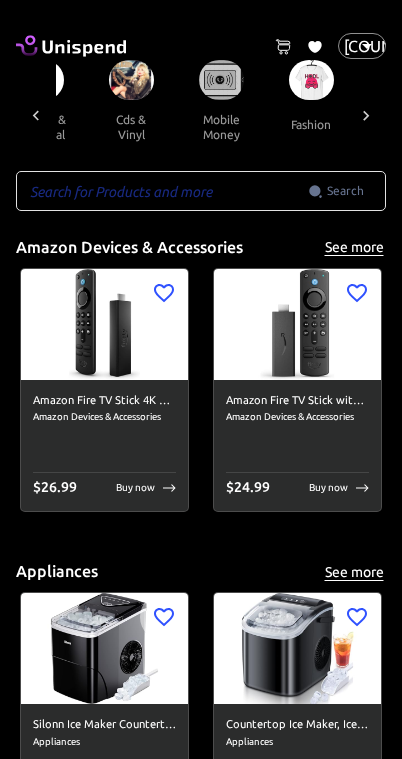 click 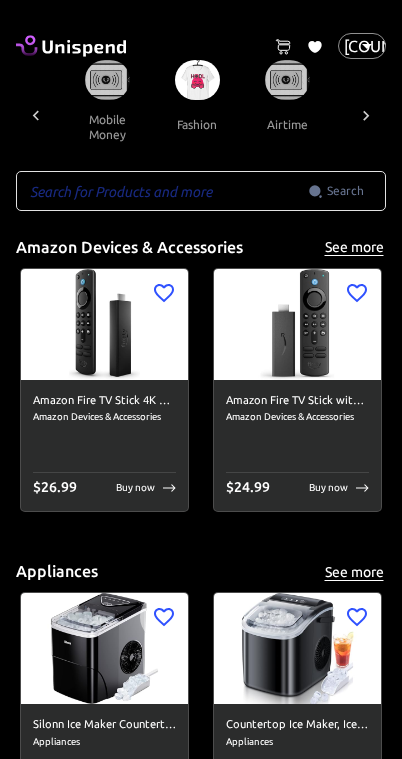 scroll, scrollTop: 0, scrollLeft: 2646, axis: horizontal 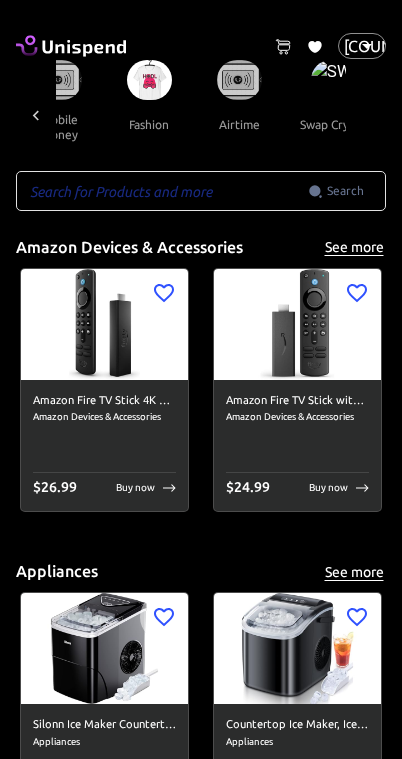 click on "all products amazon devices & accessories appliances audible books & originals automotive baby books camera & photo products cell phones & accessories climate pledge friendly clothing, shoes & jewelry computers & accessories electronics entertainment collectibles grocery & gourmet food handmade products health & household home & kitchen industrial & scientific musical instruments kitchen & dining pet supplies sports & outdoors amazon renewed apps & games arts, crafts & sewing beauty & personal care cds & vinyl mobile money fashion airtime swap crypto" at bounding box center [201, 115] 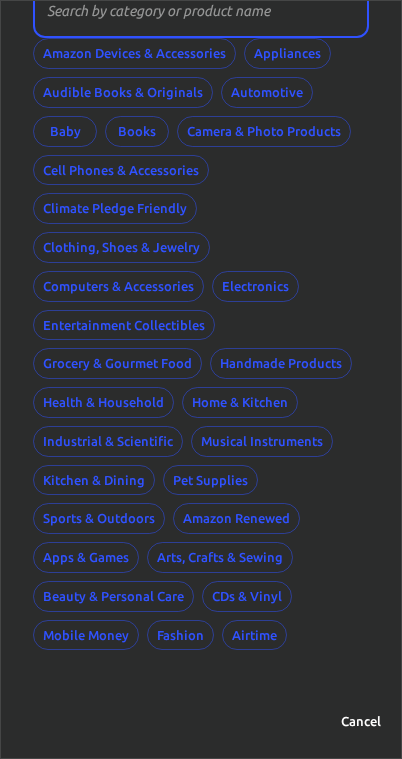 scroll, scrollTop: 139, scrollLeft: 0, axis: vertical 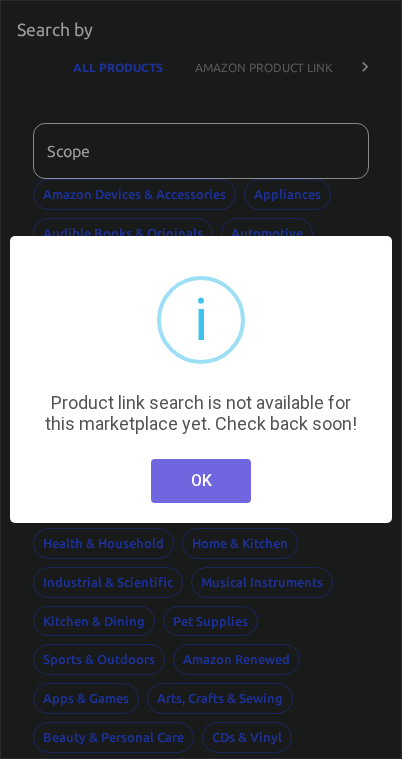 click on "OK" at bounding box center (201, 481) 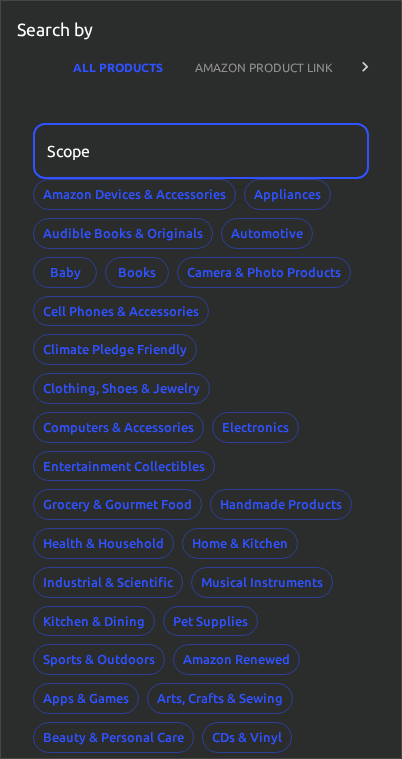 click 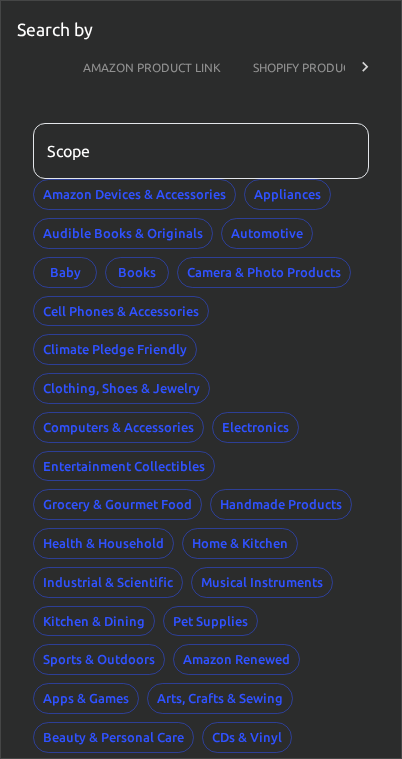 scroll, scrollTop: 0, scrollLeft: 122, axis: horizontal 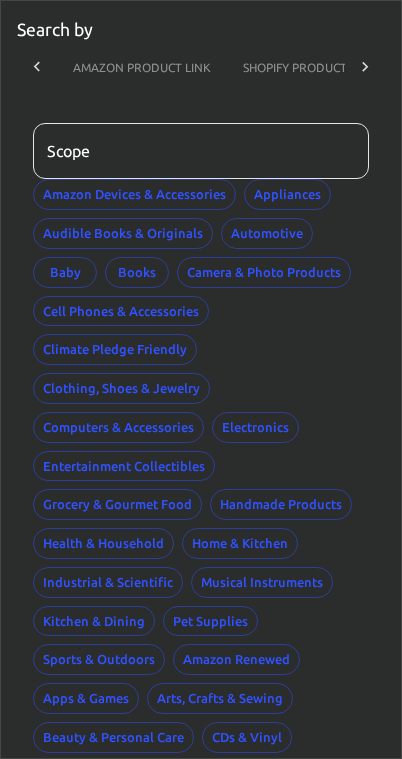 click 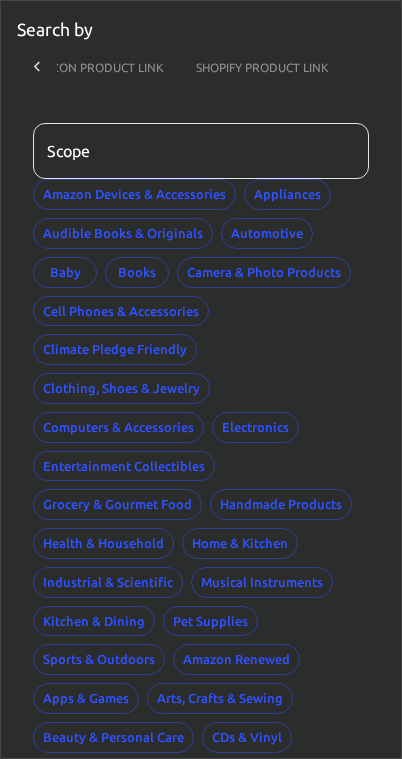 click on "ALL PRODUCTS AMAZON PRODUCT LINK SHOPIFY PRODUCT LINK" at bounding box center (201, 67) 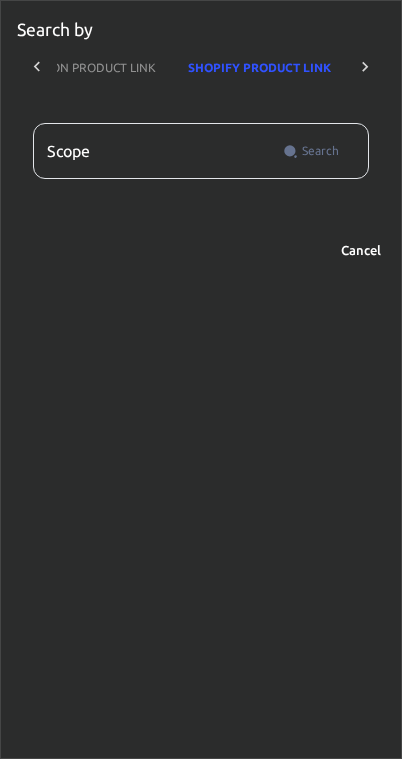 scroll, scrollTop: 0, scrollLeft: 173, axis: horizontal 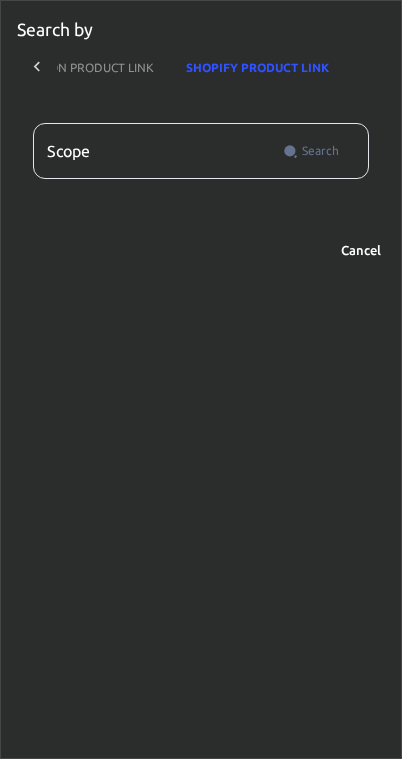 click on "AMAZON PRODUCT LINK" at bounding box center (85, 67) 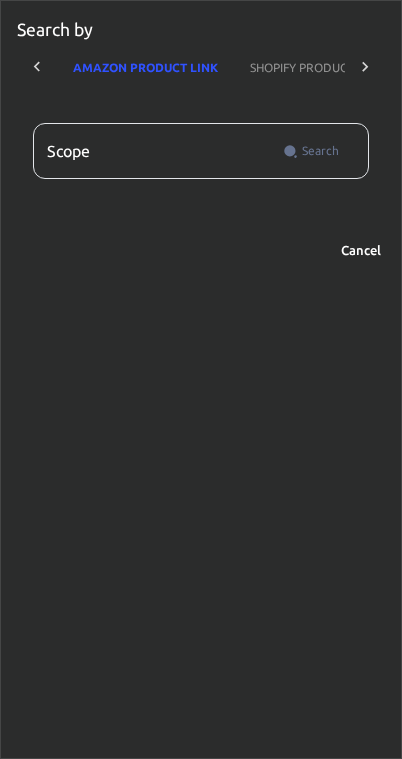 click 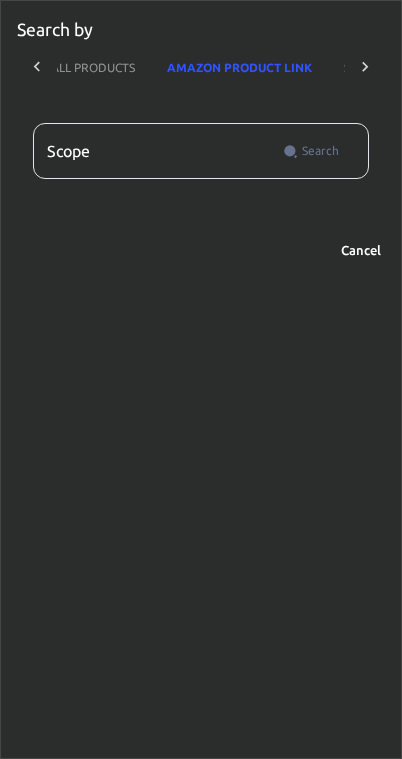 scroll, scrollTop: 0, scrollLeft: 0, axis: both 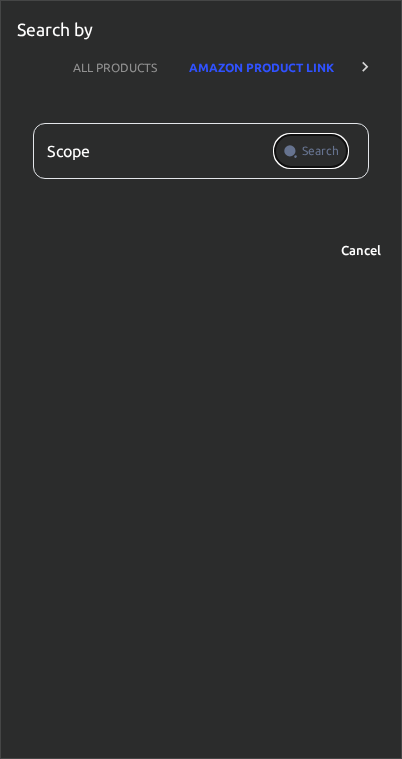 click on "Search" at bounding box center [320, 151] 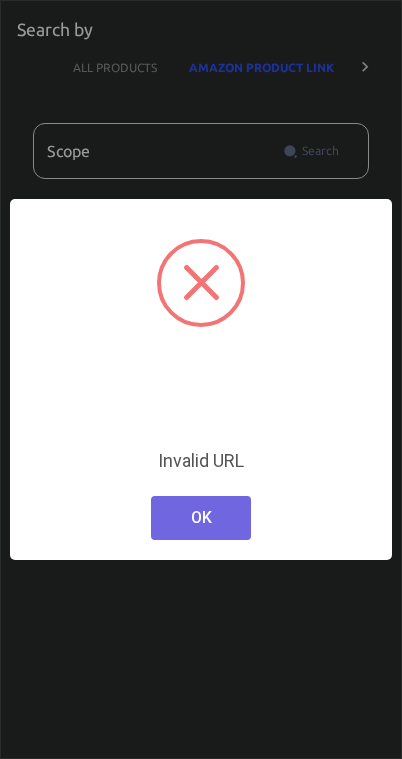click on "×
Enter a valid Amazon product URL Invalid URL OK No Cancel" at bounding box center (201, 379) 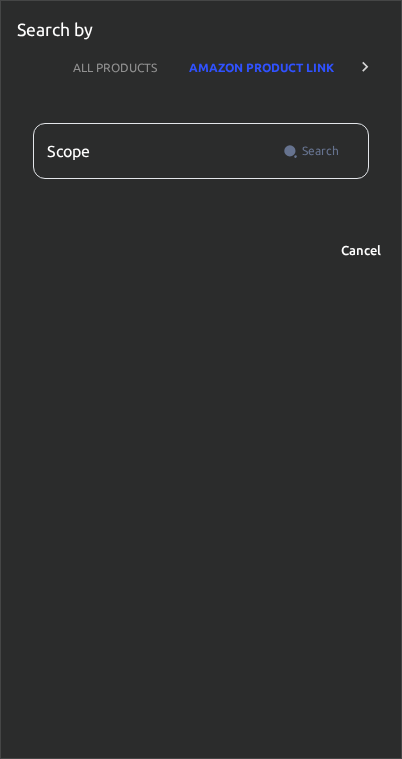 click on "Scope" at bounding box center [154, 151] 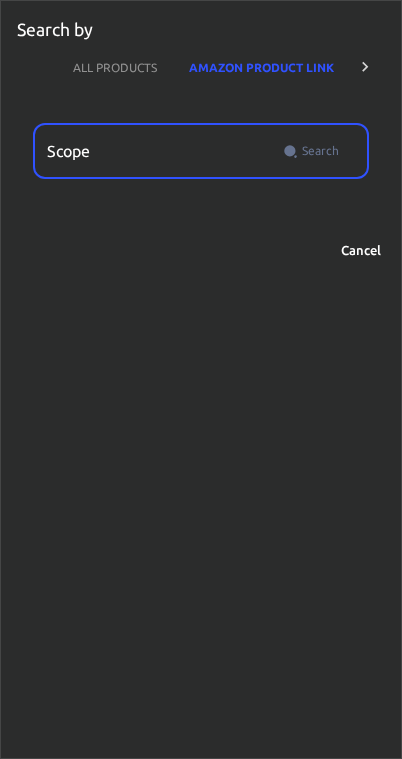 click on "Scope" at bounding box center [154, 151] 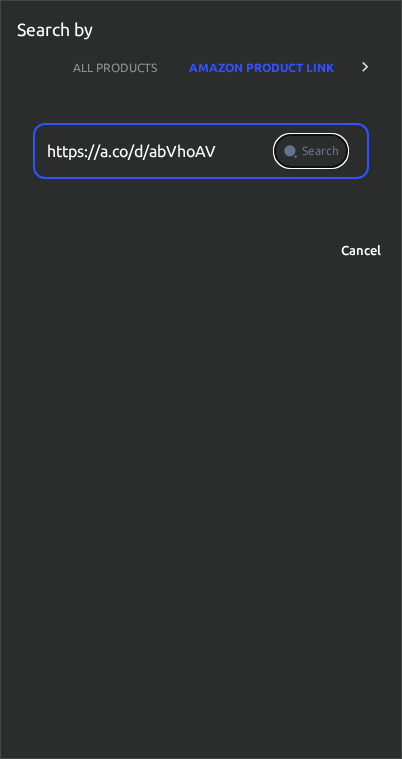 click on "Search" at bounding box center [320, 151] 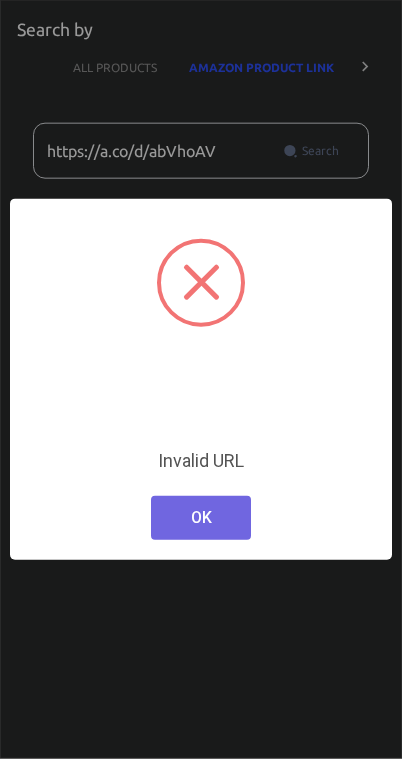 scroll, scrollTop: 145, scrollLeft: 0, axis: vertical 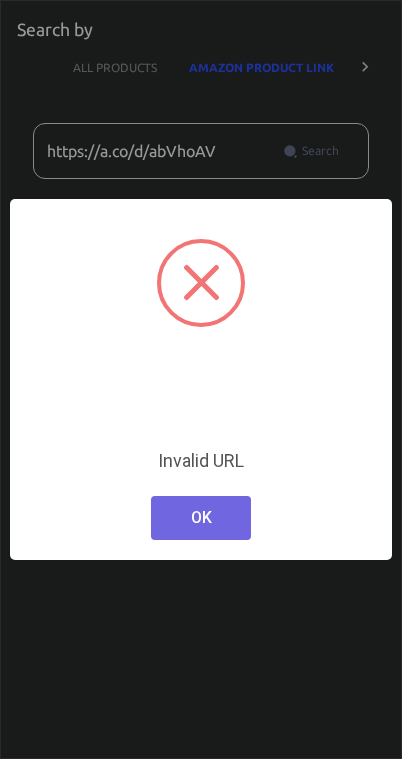click on "OK" at bounding box center [201, 518] 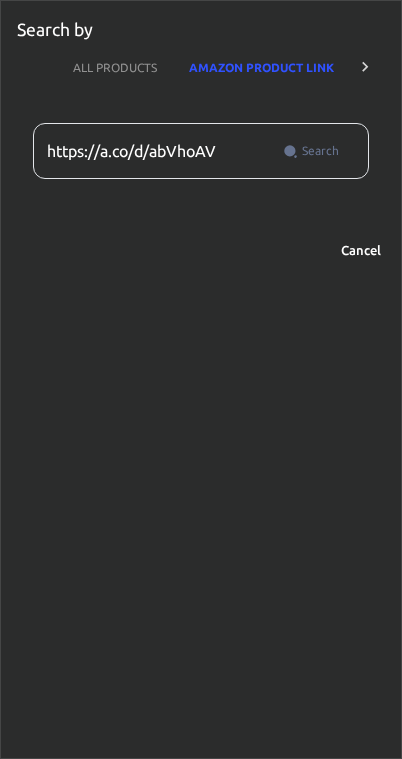 click on "https://a.co/d/abVhoAV" at bounding box center [154, 151] 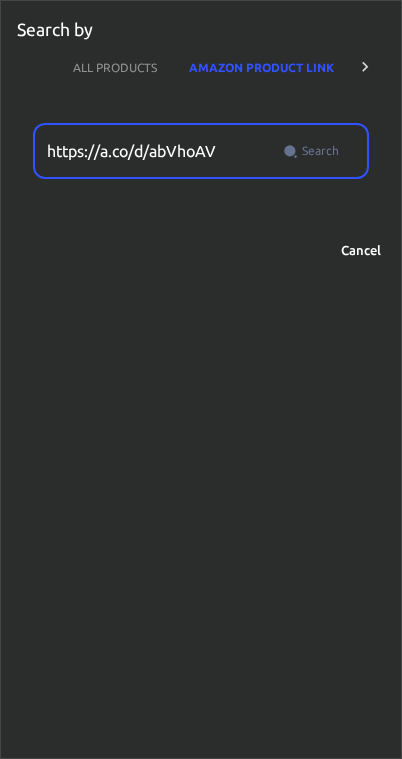 click on "https://a.co/d/abVhoAV" at bounding box center (154, 151) 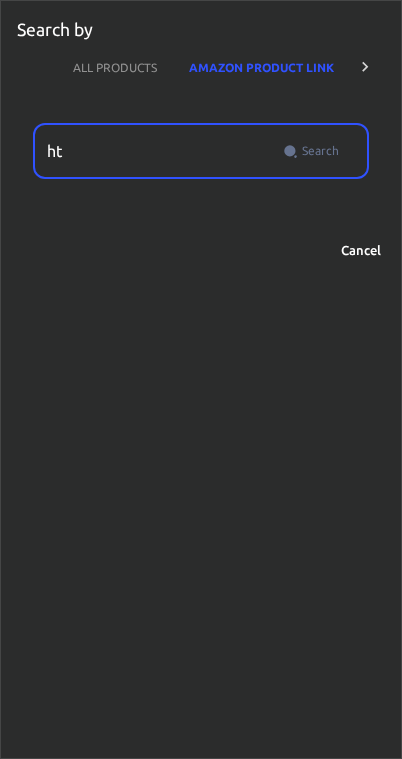 type on "h" 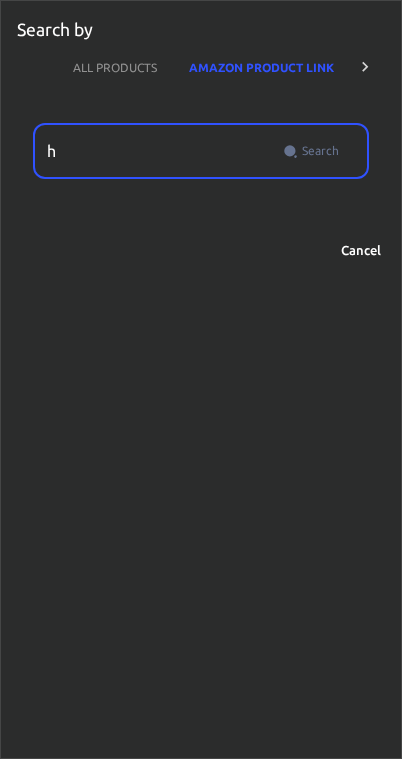 type 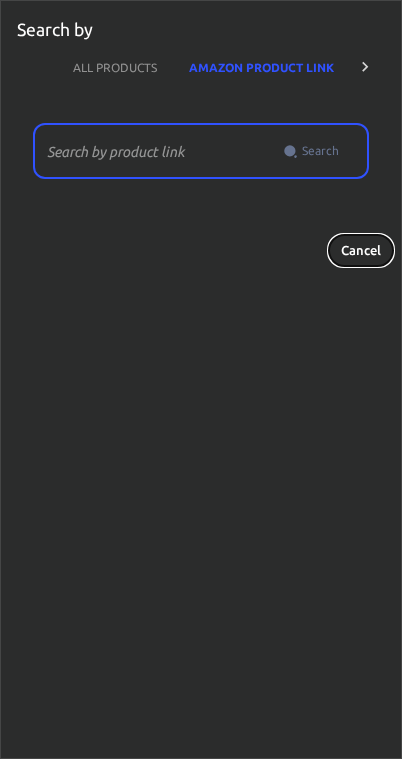 click on "Cancel" at bounding box center [361, 250] 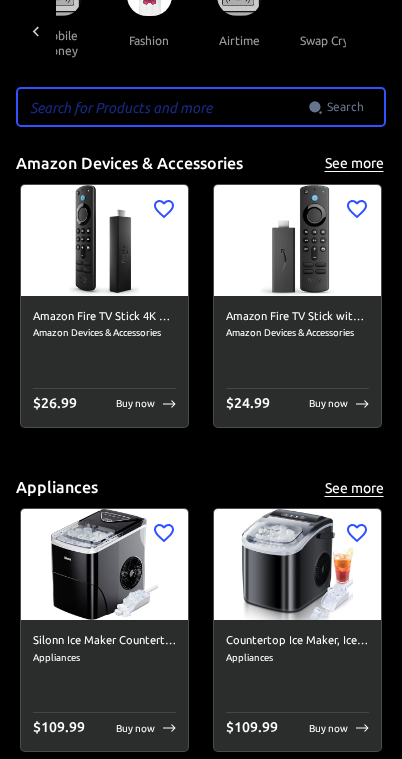 scroll, scrollTop: 0, scrollLeft: 0, axis: both 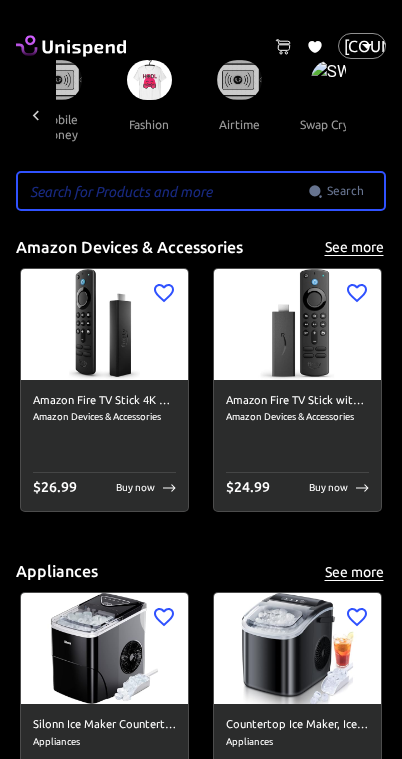 click at bounding box center [162, 191] 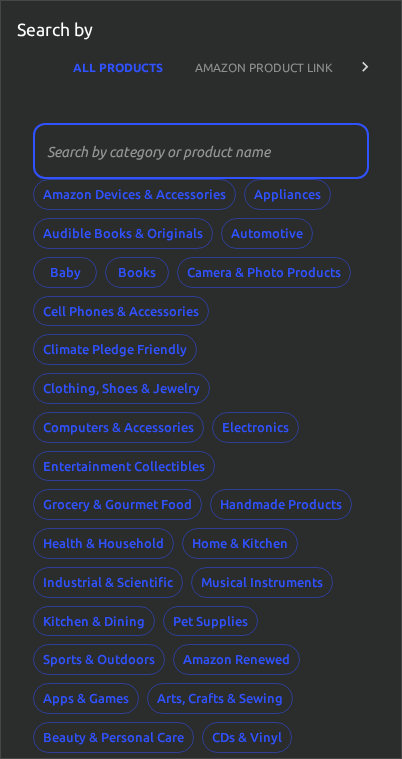 click at bounding box center [194, 151] 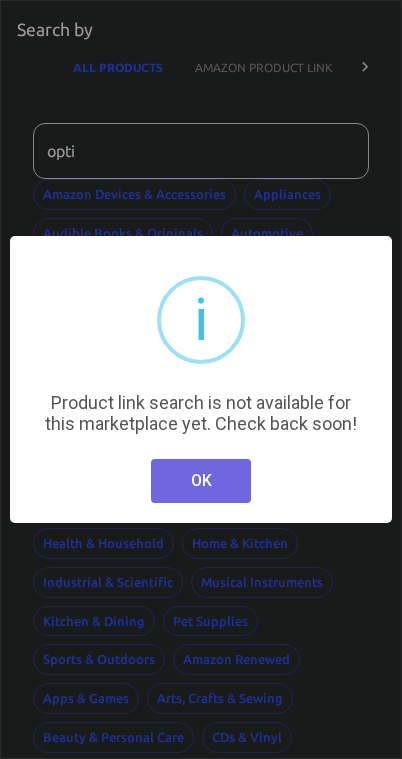 click on "OK" at bounding box center [201, 481] 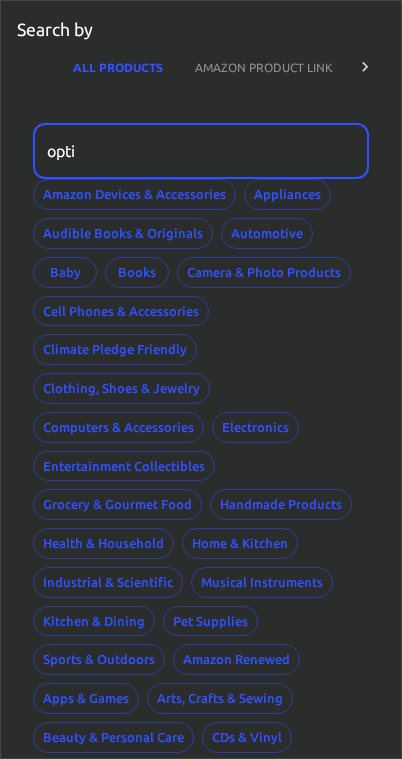 scroll, scrollTop: 0, scrollLeft: 0, axis: both 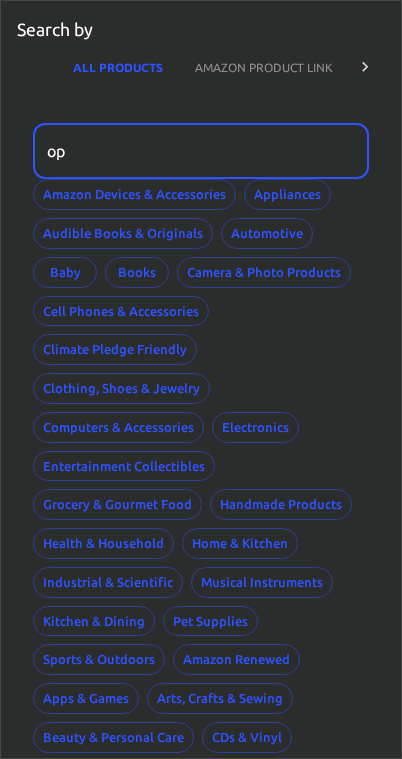type on "o" 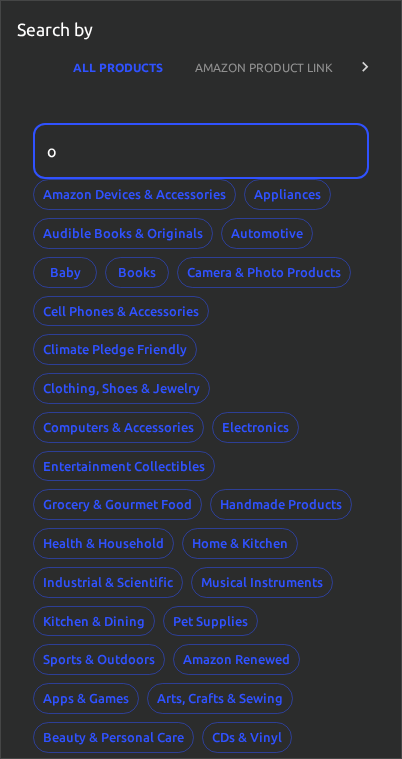 type 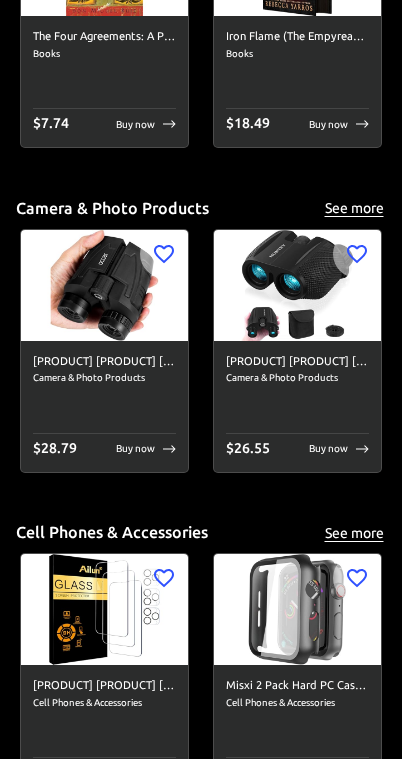 scroll, scrollTop: 1988, scrollLeft: 0, axis: vertical 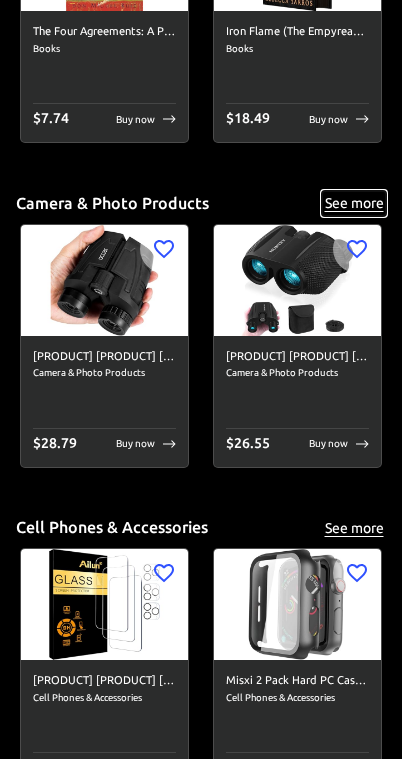click on "See more" at bounding box center (354, 204) 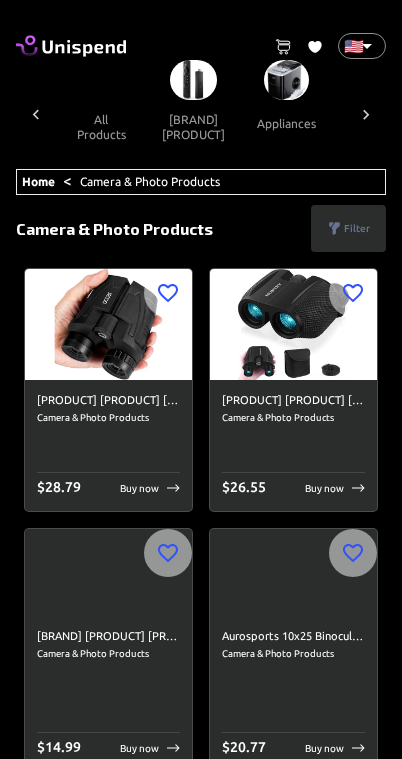 scroll, scrollTop: 0, scrollLeft: 442, axis: horizontal 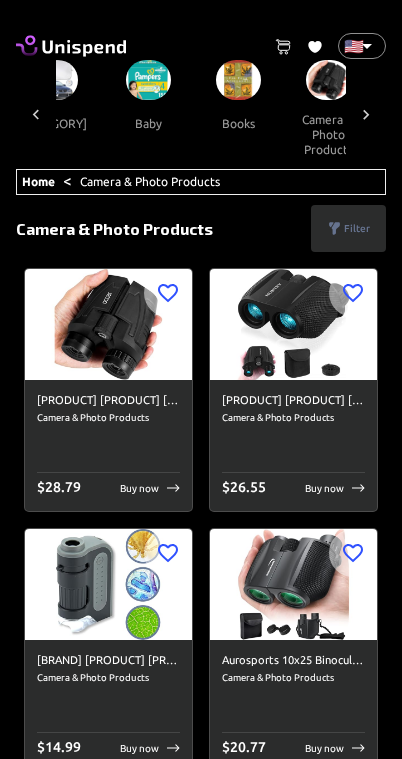 click on "Filter" at bounding box center (357, 228) 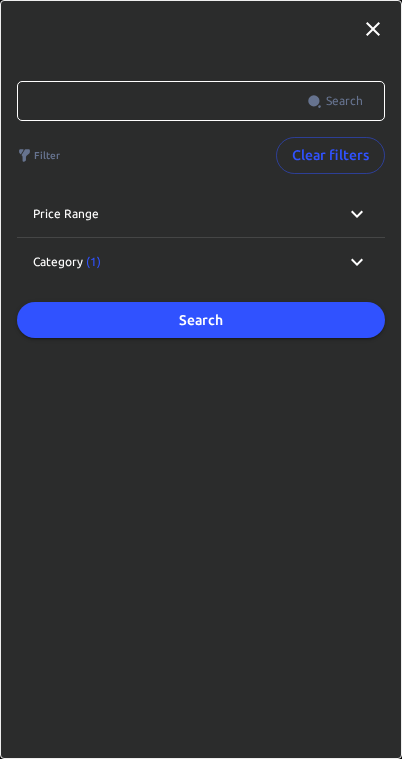 click 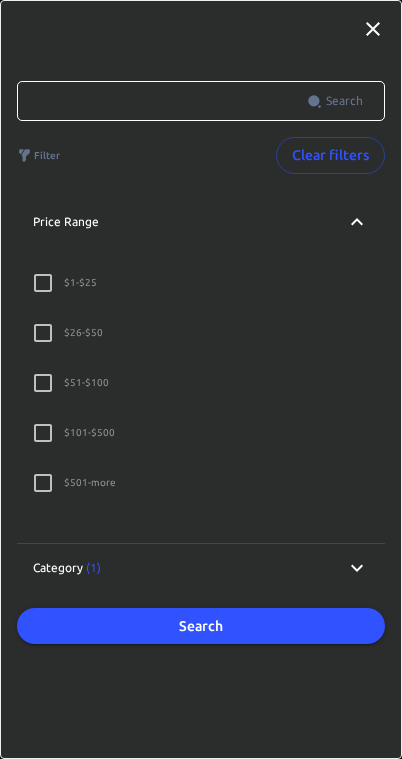 click on "$ 501  -  more" at bounding box center (43, 483) 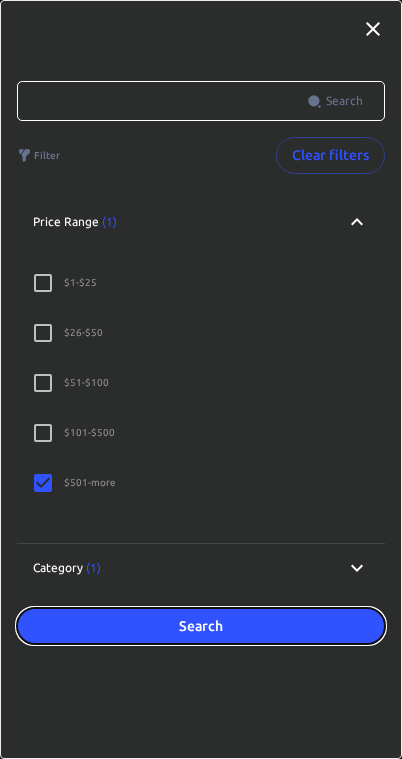 click on "Search" at bounding box center (201, 626) 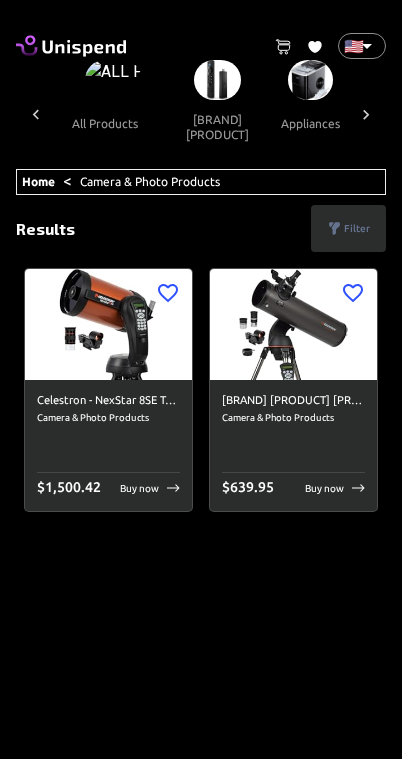 scroll, scrollTop: 0, scrollLeft: 442, axis: horizontal 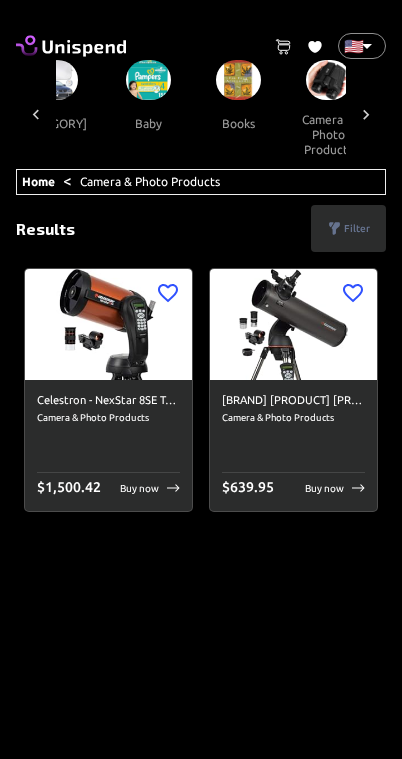 click on "Filter" at bounding box center [357, 228] 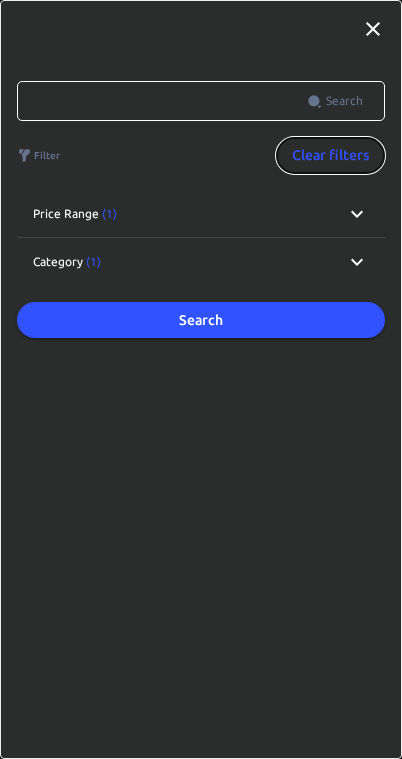 click on "Clear filters" at bounding box center [330, 155] 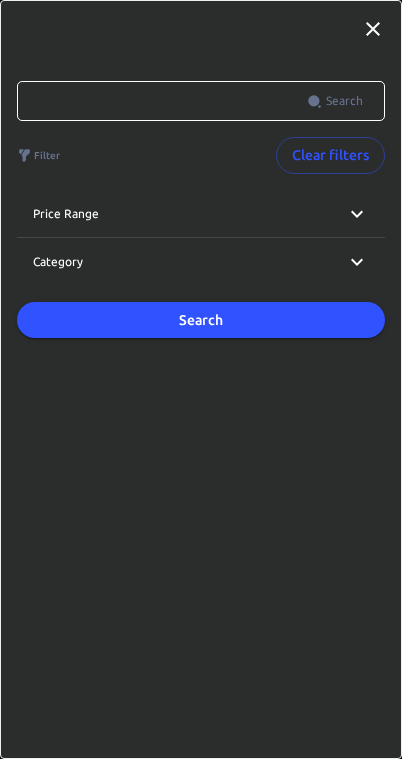 click 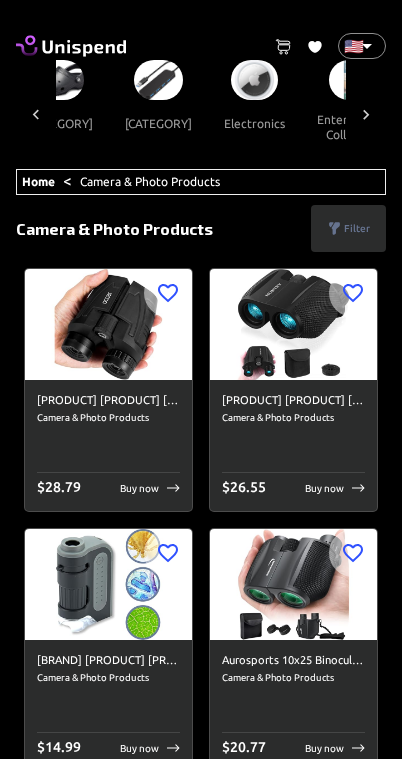 scroll, scrollTop: 0, scrollLeft: 956, axis: horizontal 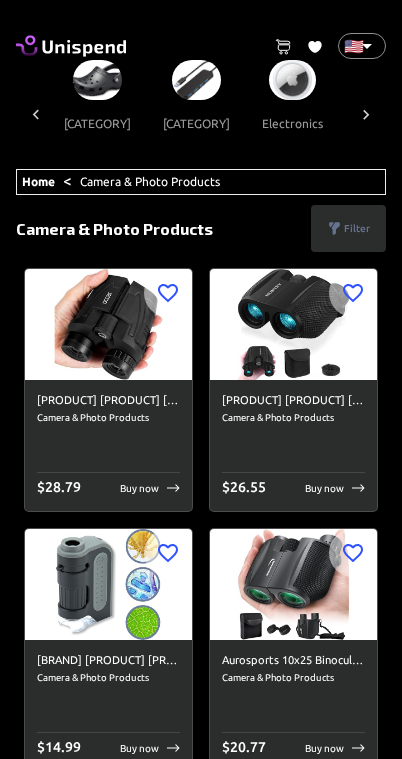 click at bounding box center [197, 80] 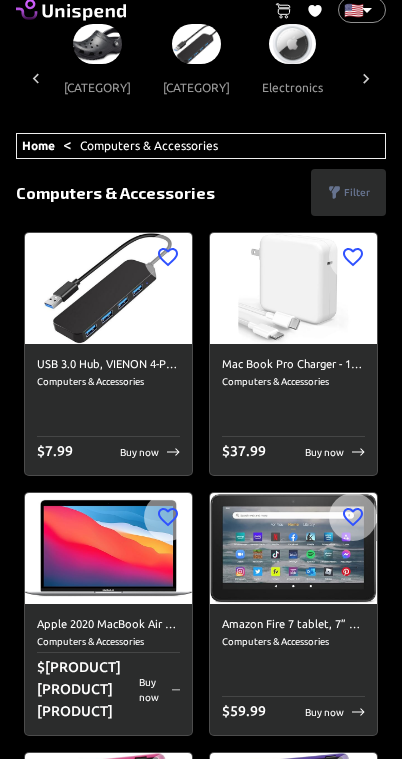 scroll, scrollTop: 0, scrollLeft: 0, axis: both 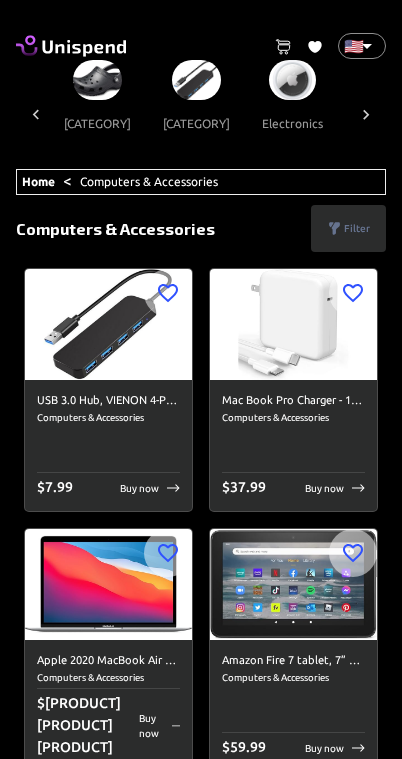 click on "Filter" at bounding box center [357, 228] 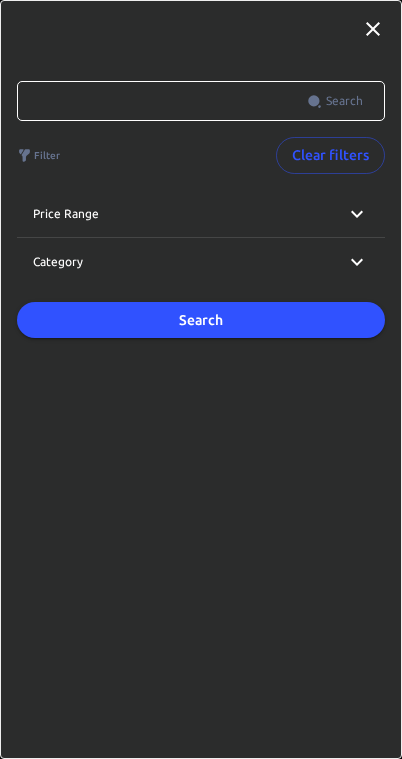 click 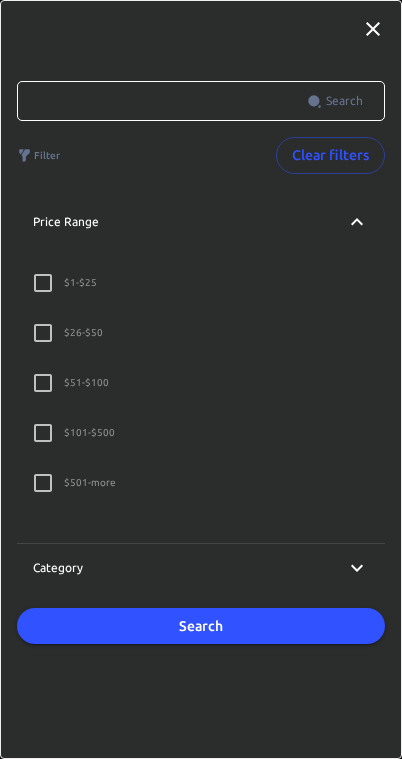 click on "$ 501  -  more" at bounding box center [43, 483] 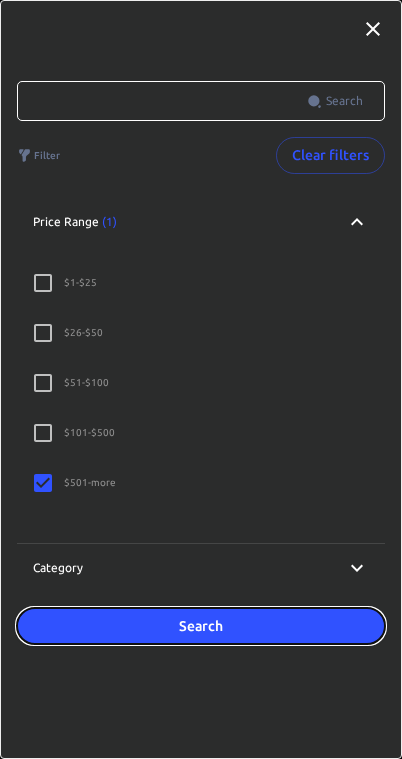click on "Search" at bounding box center [201, 626] 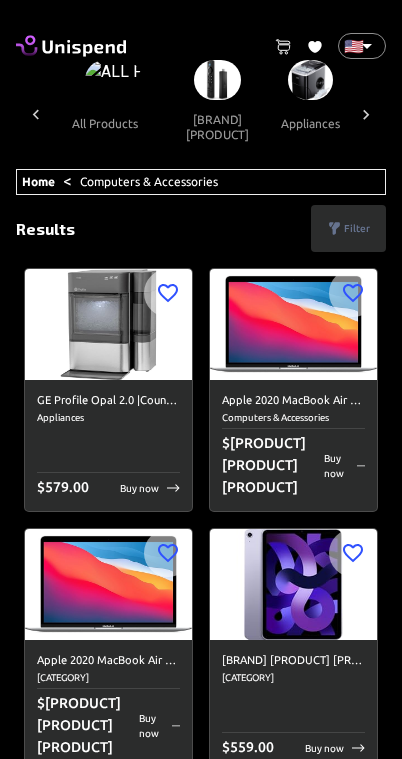 scroll, scrollTop: 0, scrollLeft: 813, axis: horizontal 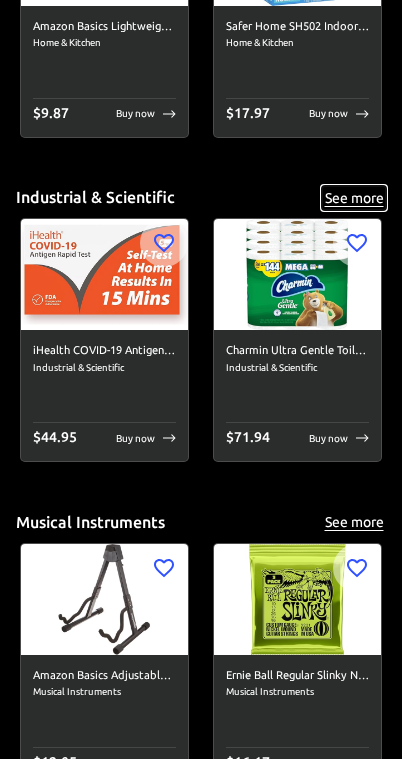 click on "See more" at bounding box center [354, 198] 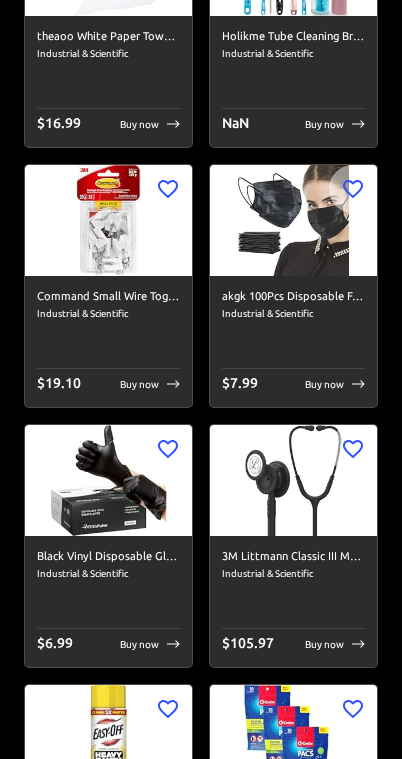 scroll, scrollTop: 0, scrollLeft: 0, axis: both 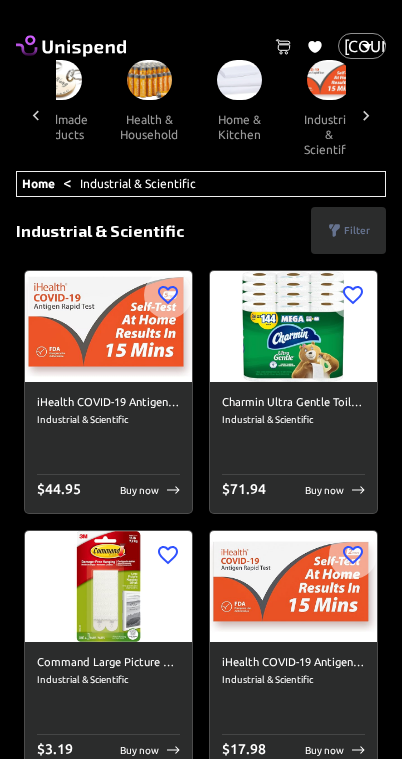 click 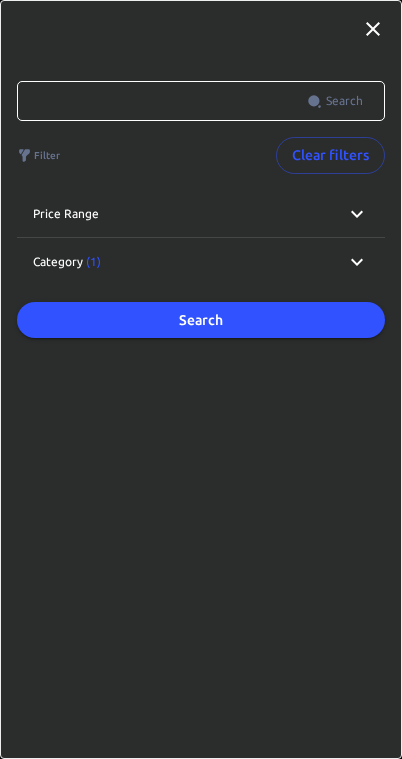 click 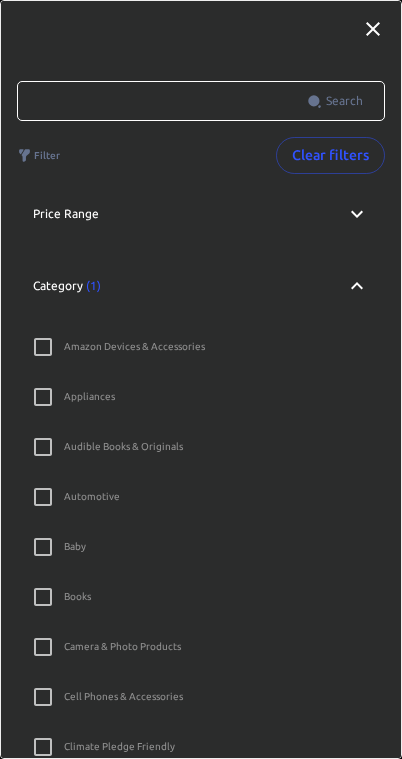 click 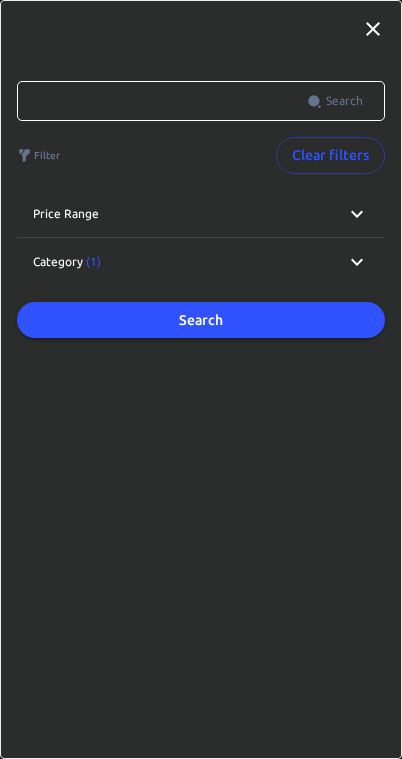 click 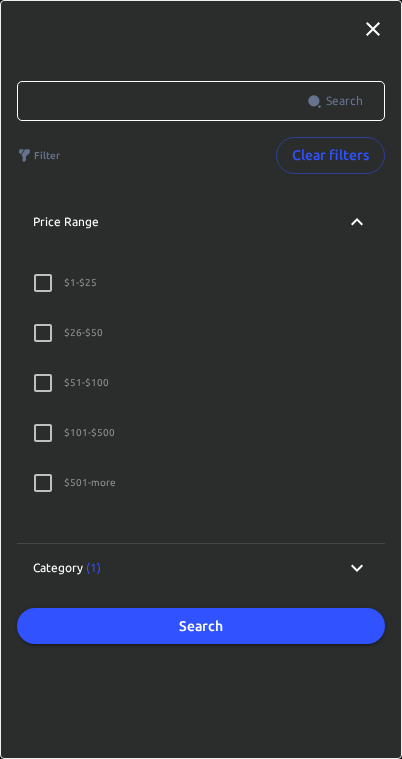click on "$ 501  -  more" at bounding box center [43, 483] 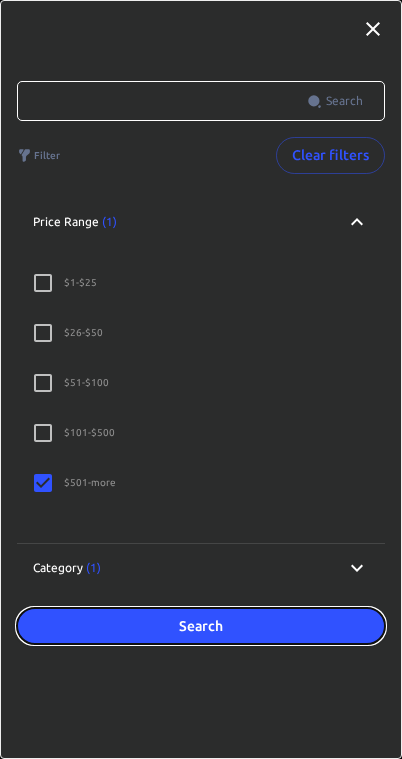 click on "Search" at bounding box center [201, 626] 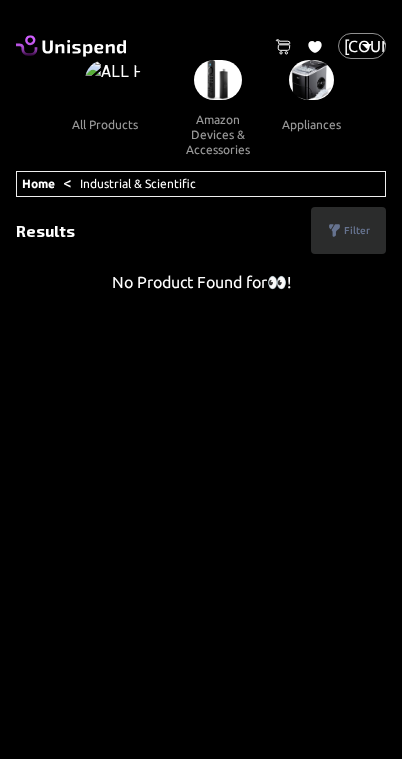 scroll, scrollTop: 0, scrollLeft: 1468, axis: horizontal 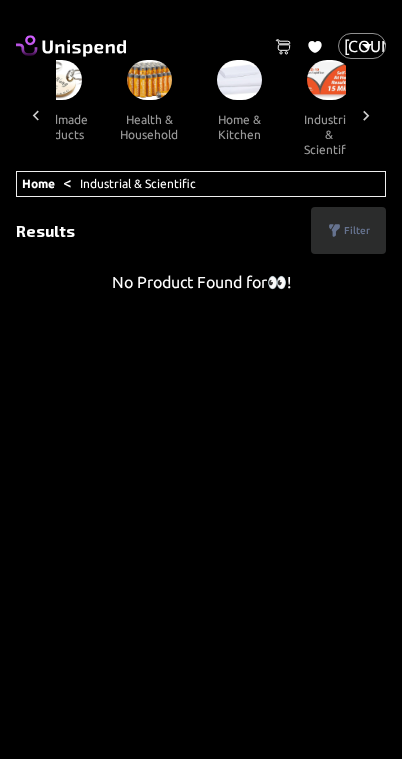 click on "Filter" at bounding box center [357, 230] 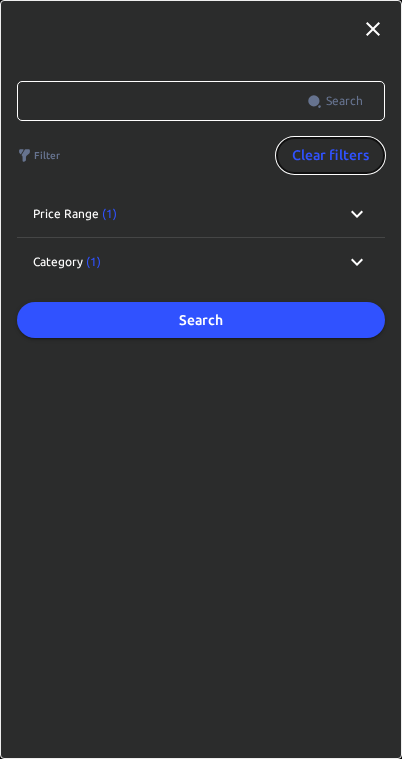 click on "Clear filters" at bounding box center (330, 155) 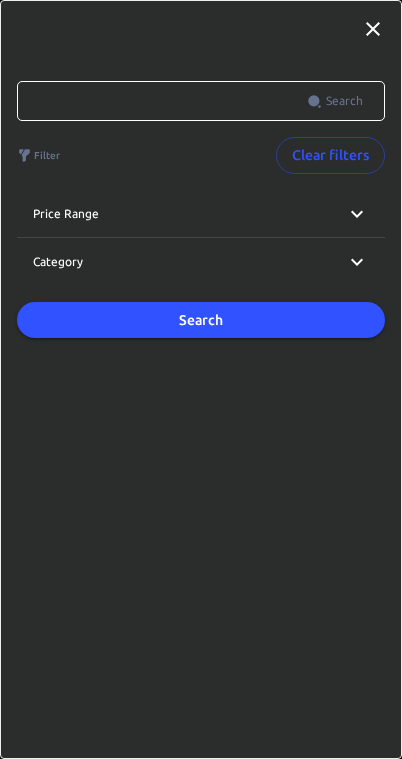 click at bounding box center [162, 101] 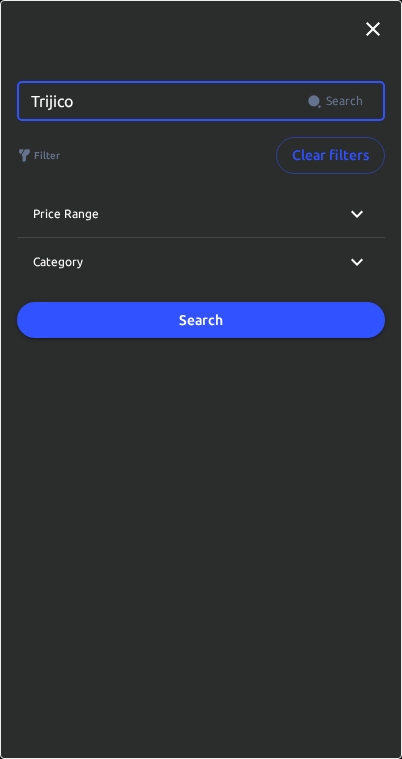 type on "Trijicon" 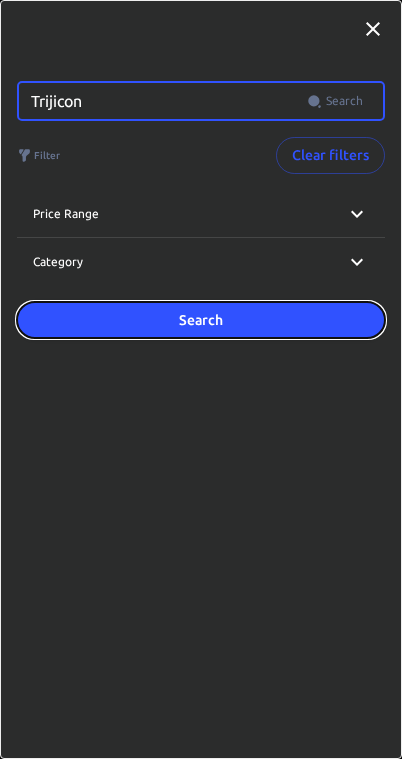click on "Search" at bounding box center [201, 320] 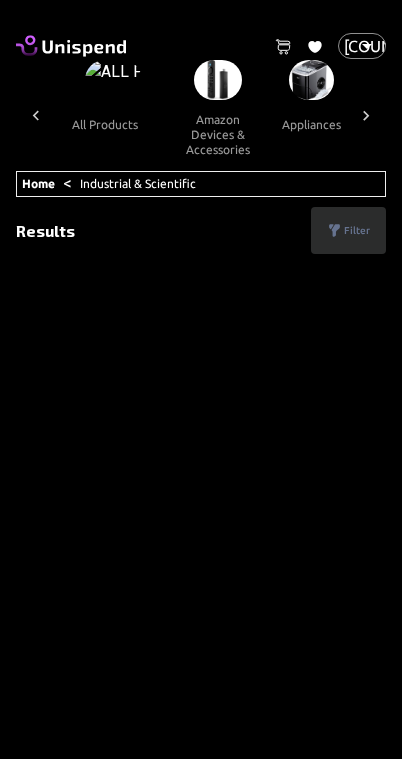 scroll, scrollTop: 0, scrollLeft: 1468, axis: horizontal 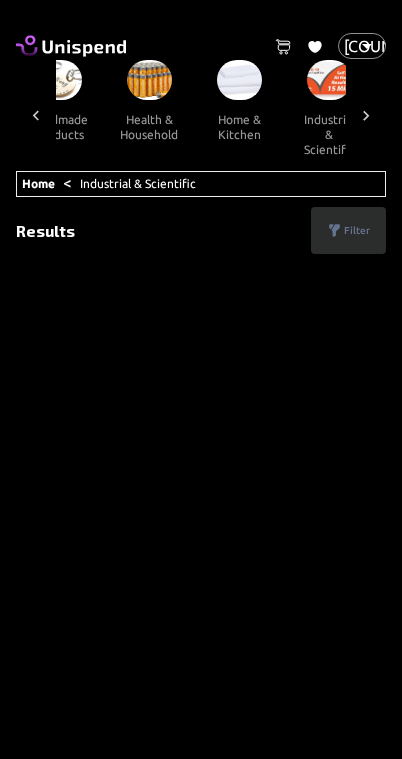 click on "Home    <  Industrial & Scientific Trijicon ​ Search ​   Filter Clear filters Price range   $ 1  -  $25 $ 26  -  $50 $ 51  -  $100 $ 101  -  $500 $ 501  -  more Category   Amazon Devices & Accessories Appliances Audible Books & Originals Automotive Baby Books Camera & Photo Products Cell Phones & Accessories Climate Pledge Friendly Clothing, Shoes & Jewelry Computers & Accessories Electronics Entertainment Collectibles Grocery & Gourmet Food Handmade Products Health & Household Home & Kitchen Industrial & Scientific Musical Instruments Kitchen & Dining Pet Supplies Sports & Outdoors Amazon Renewed Apps & Games Arts, Crafts & Sewing Beauty & Personal Care CDs & Vinyl Mobile Money Fashion Airtime Search Results   Filter" at bounding box center (201, 474) 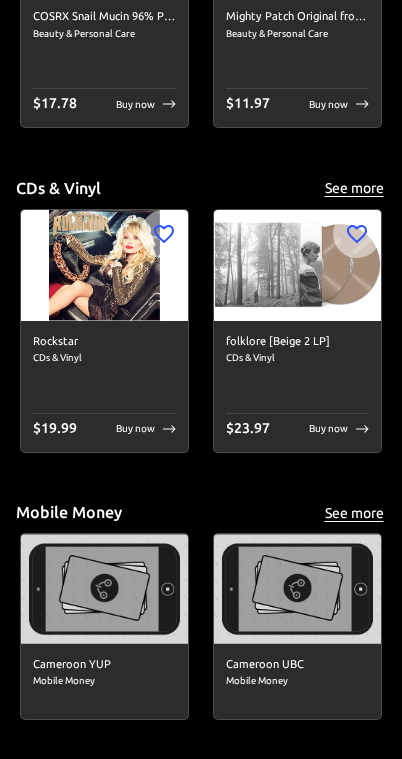 scroll, scrollTop: 8498, scrollLeft: 0, axis: vertical 